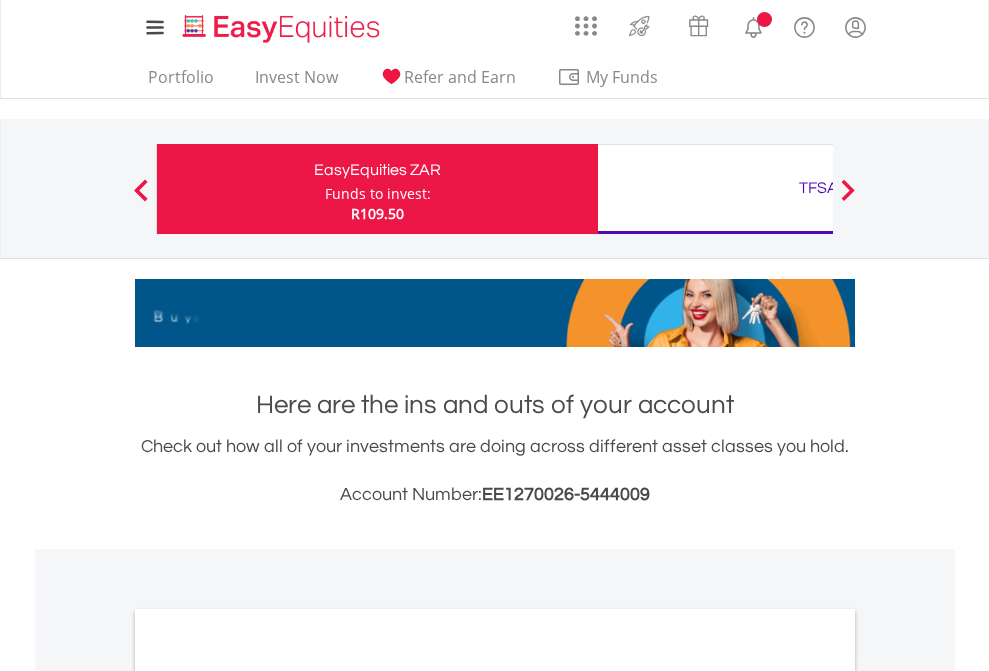 scroll, scrollTop: 0, scrollLeft: 0, axis: both 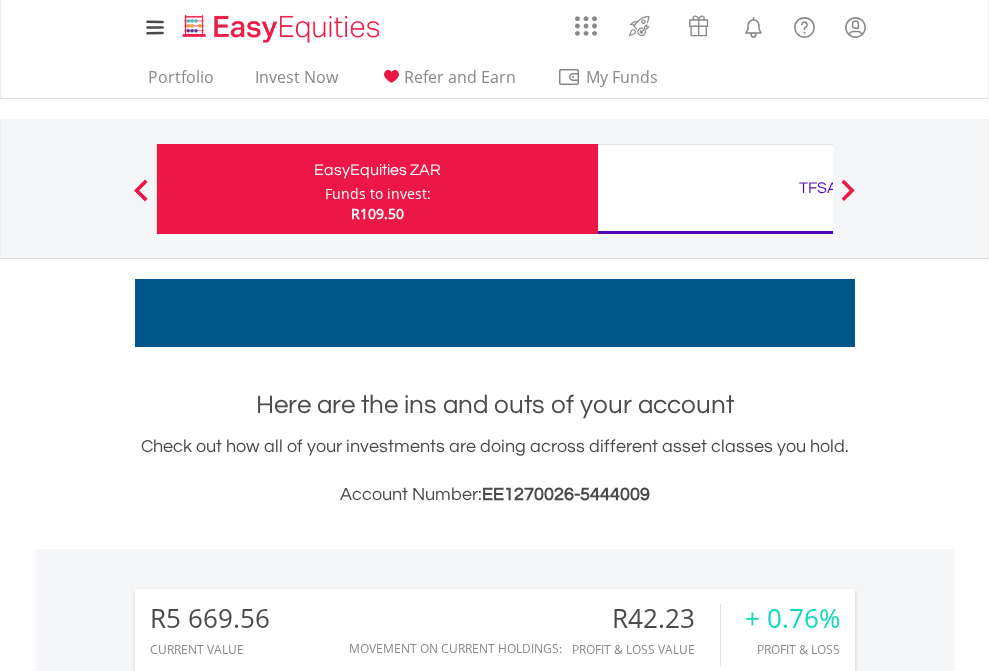 click on "Funds to invest:" at bounding box center [378, 194] 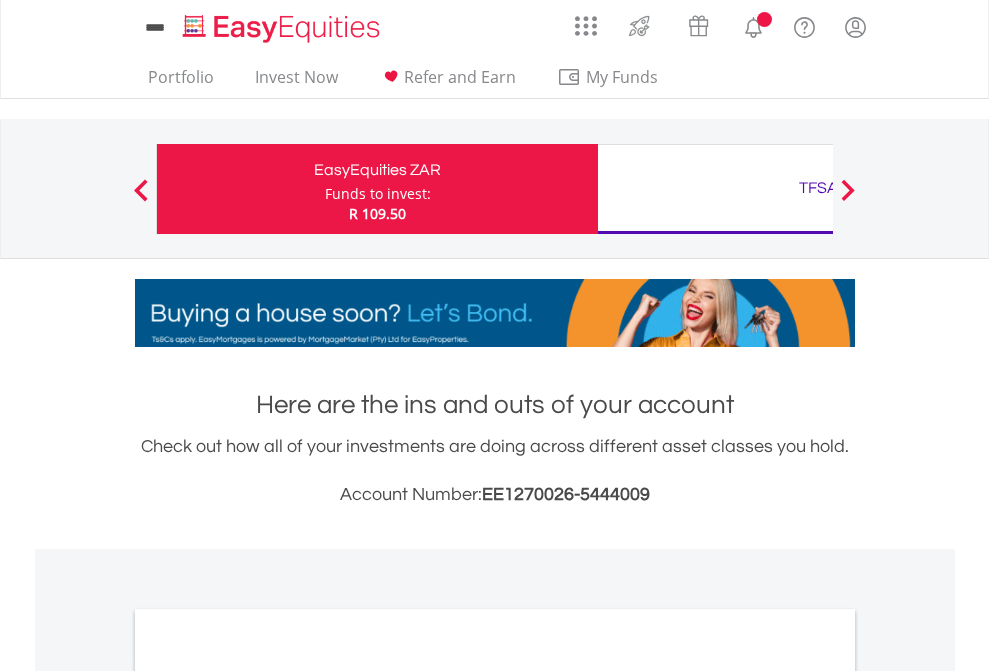 scroll, scrollTop: 0, scrollLeft: 0, axis: both 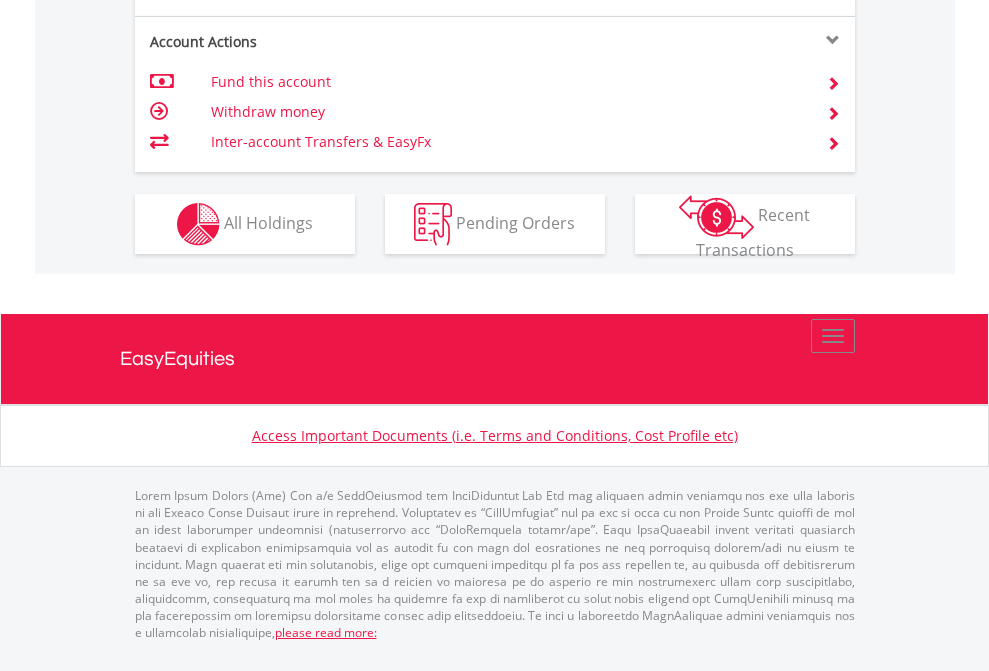 click on "Investment types" at bounding box center [706, -337] 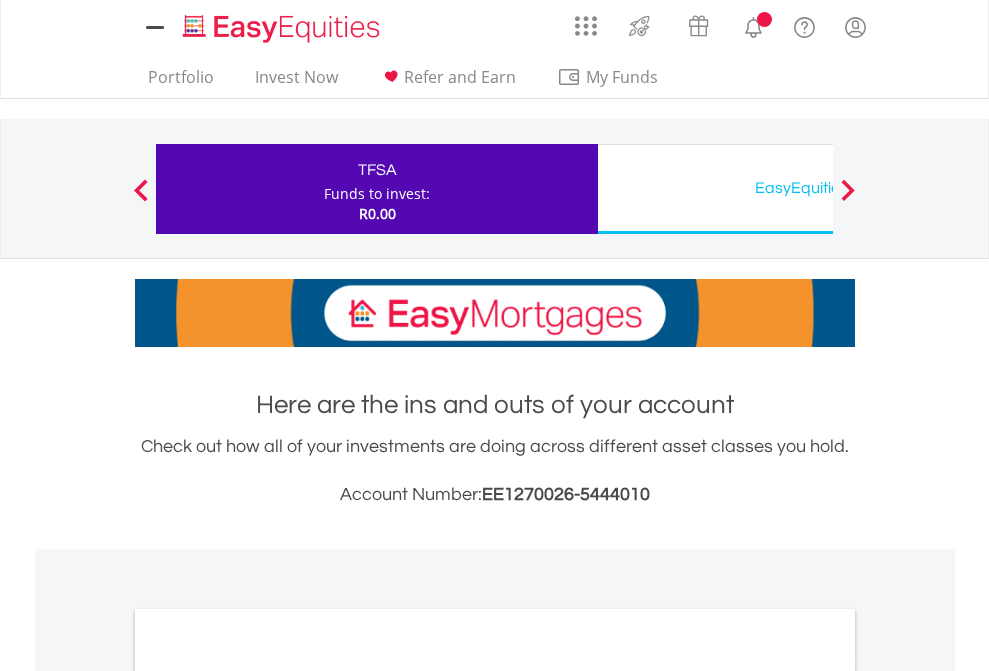 scroll, scrollTop: 0, scrollLeft: 0, axis: both 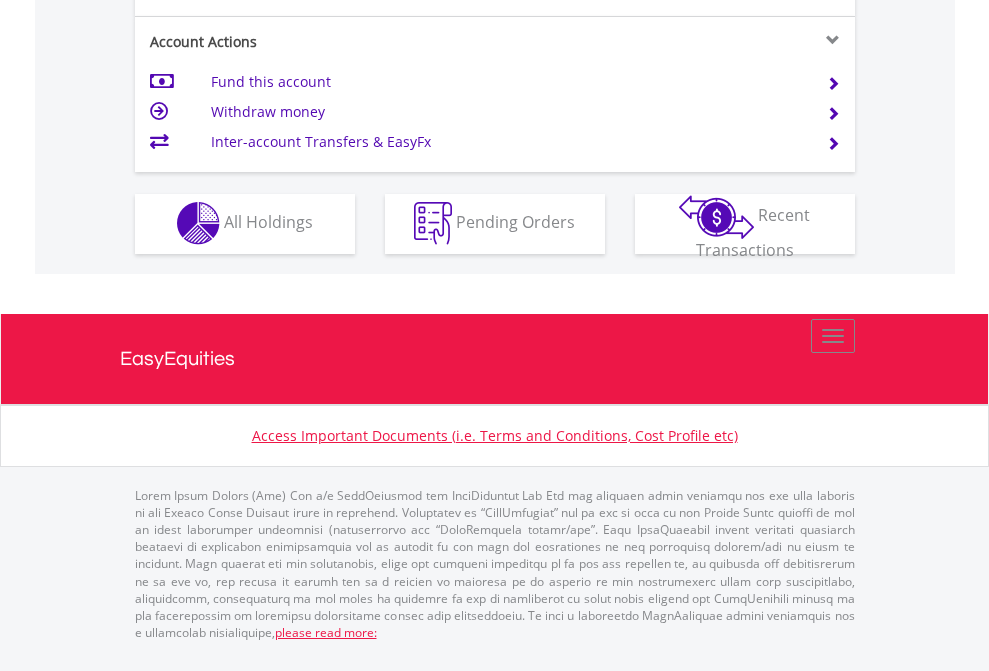 click on "Investment types" at bounding box center (706, -353) 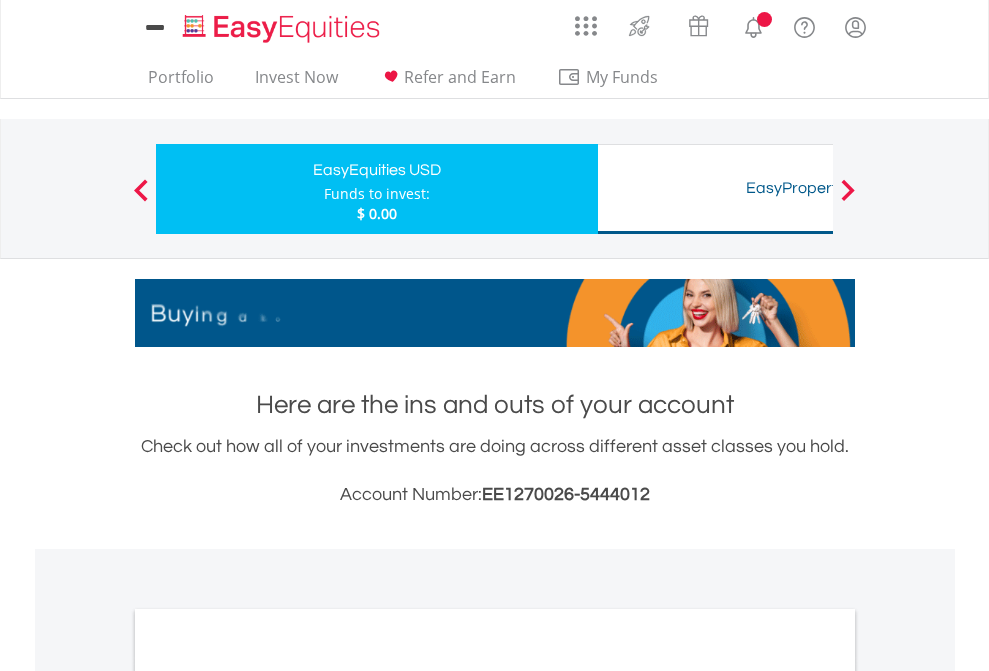 scroll, scrollTop: 0, scrollLeft: 0, axis: both 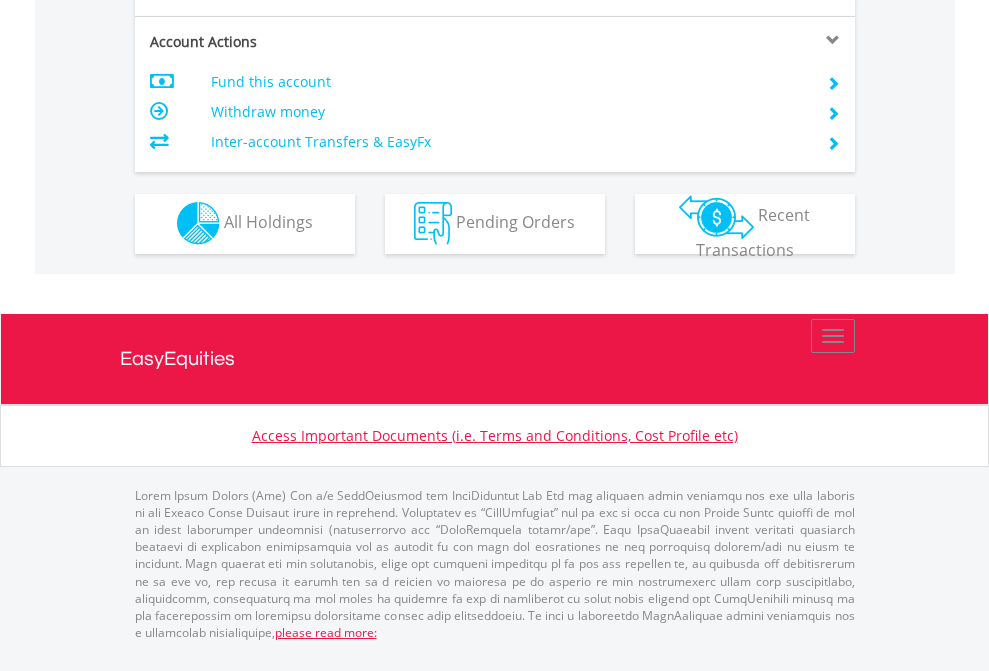 click on "Investment types" at bounding box center [706, -353] 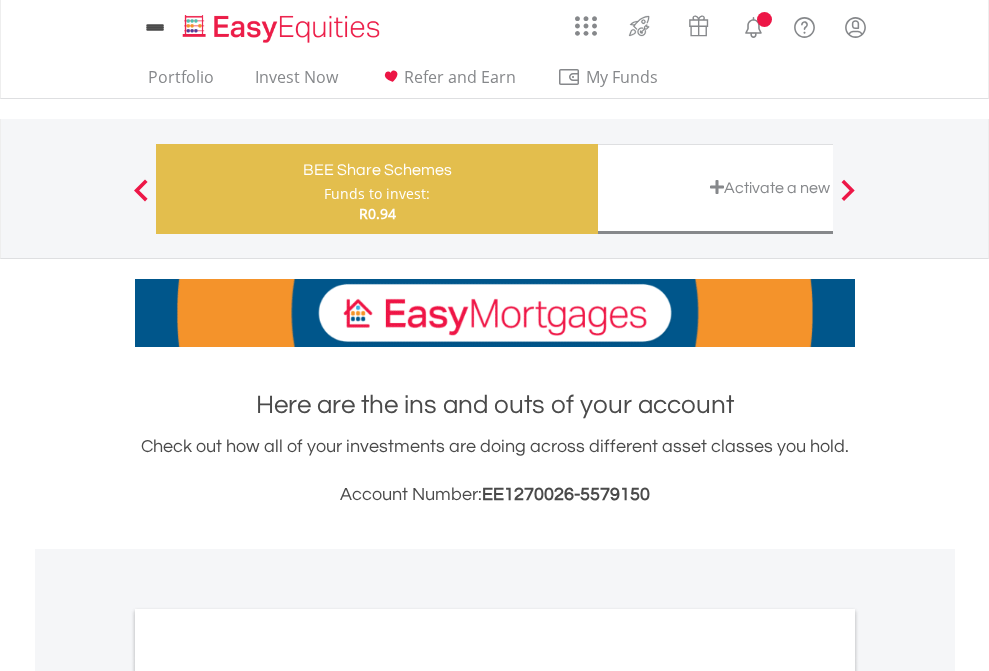 scroll, scrollTop: 0, scrollLeft: 0, axis: both 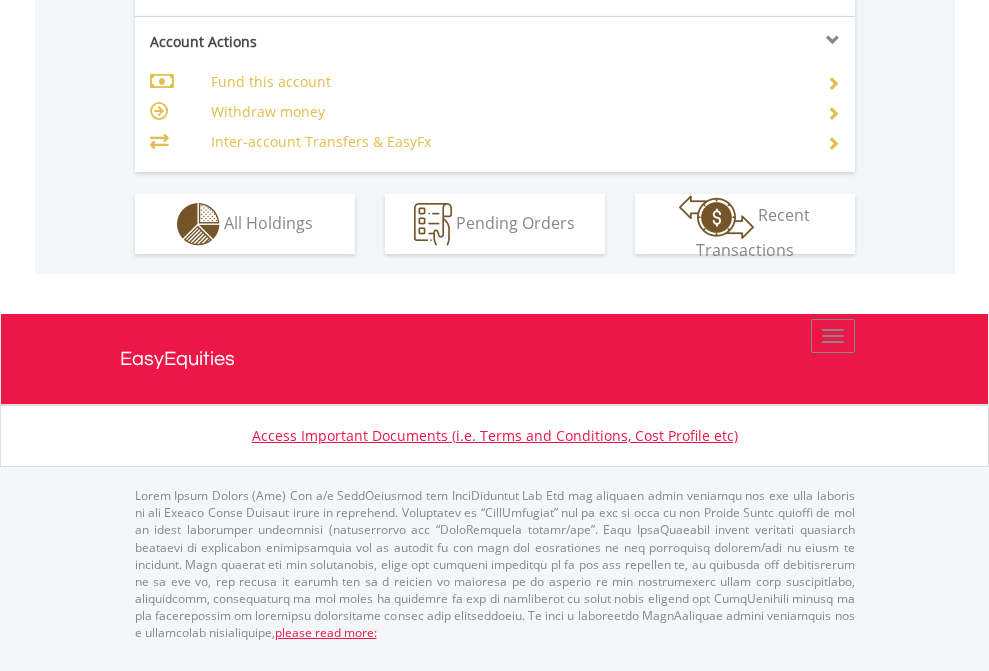 click on "Investment types" at bounding box center (706, -337) 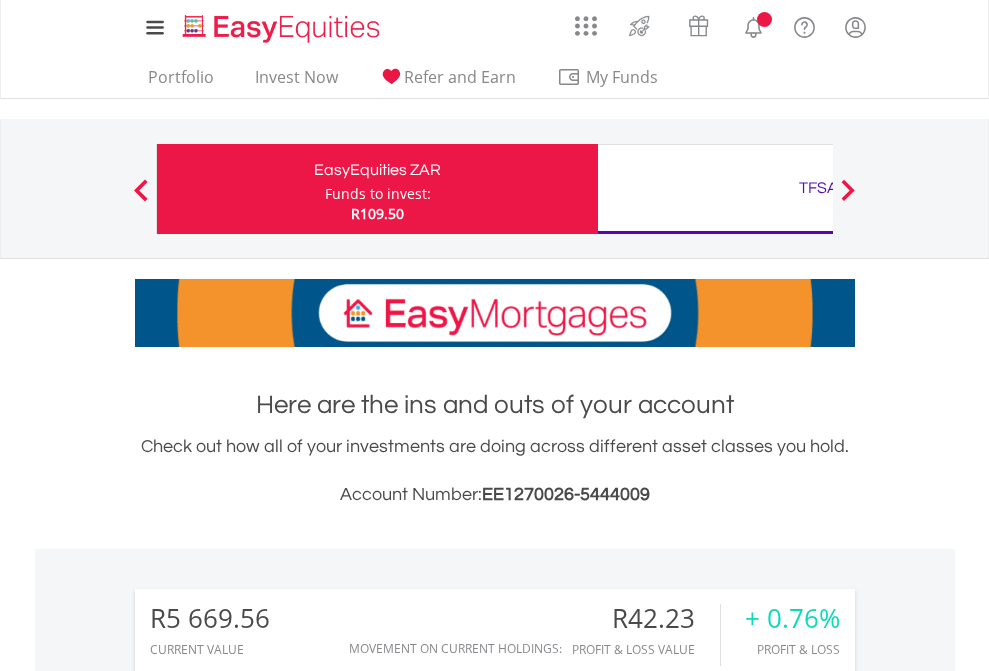 scroll, scrollTop: 0, scrollLeft: 0, axis: both 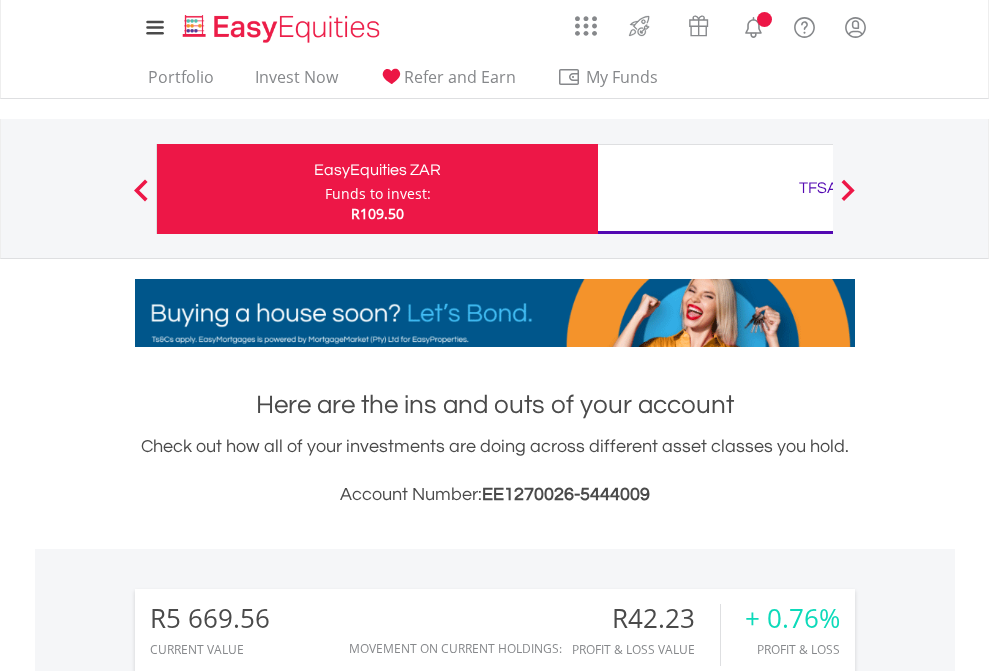 click on "All Holdings" at bounding box center (268, 1546) 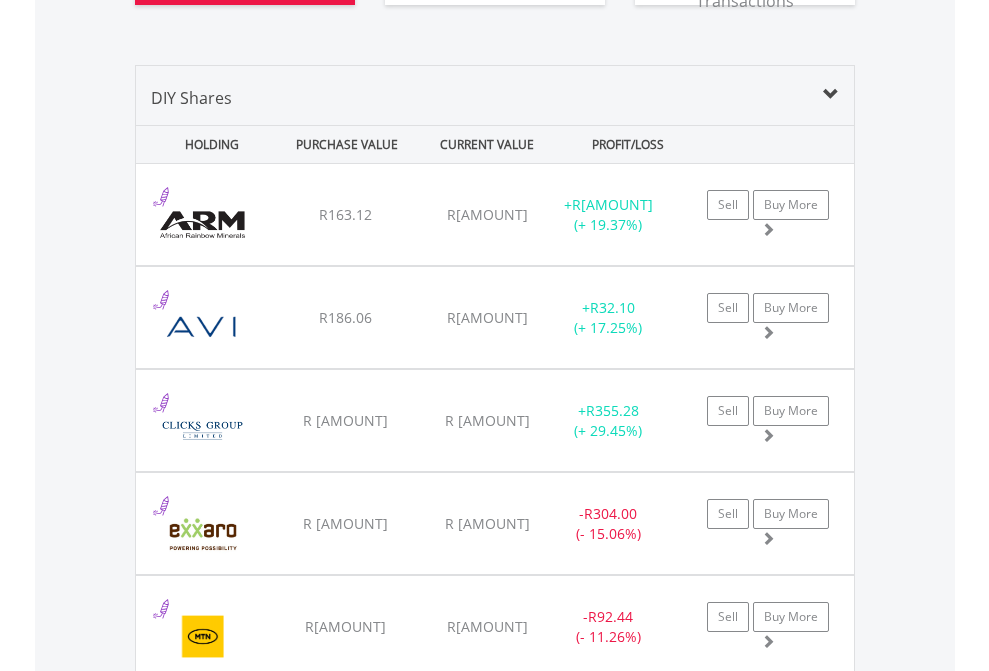 scroll, scrollTop: 2304, scrollLeft: 0, axis: vertical 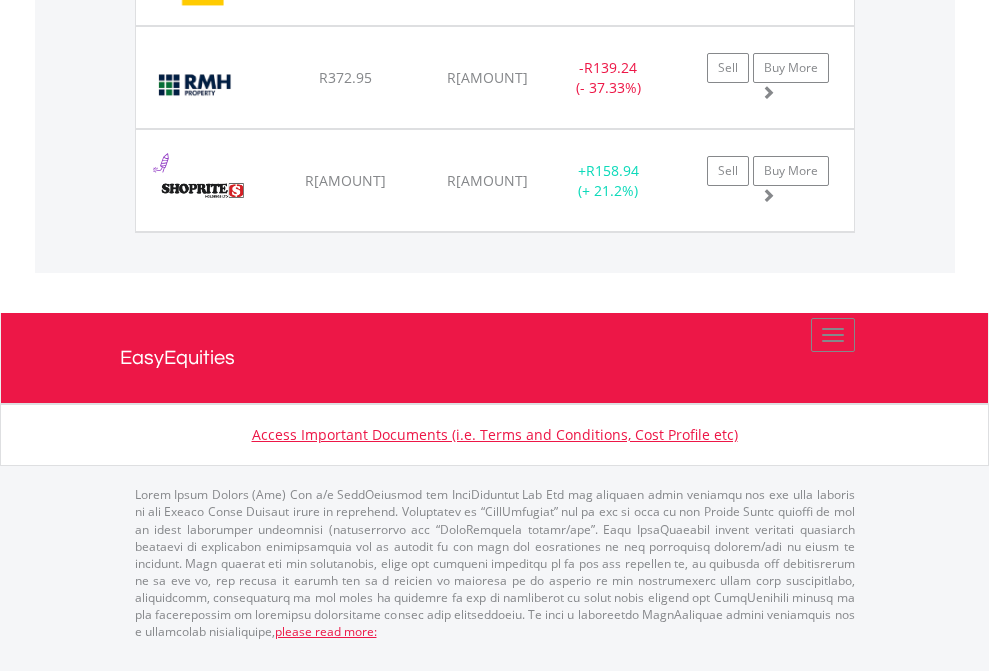 click on "TFSA" at bounding box center (818, -2037) 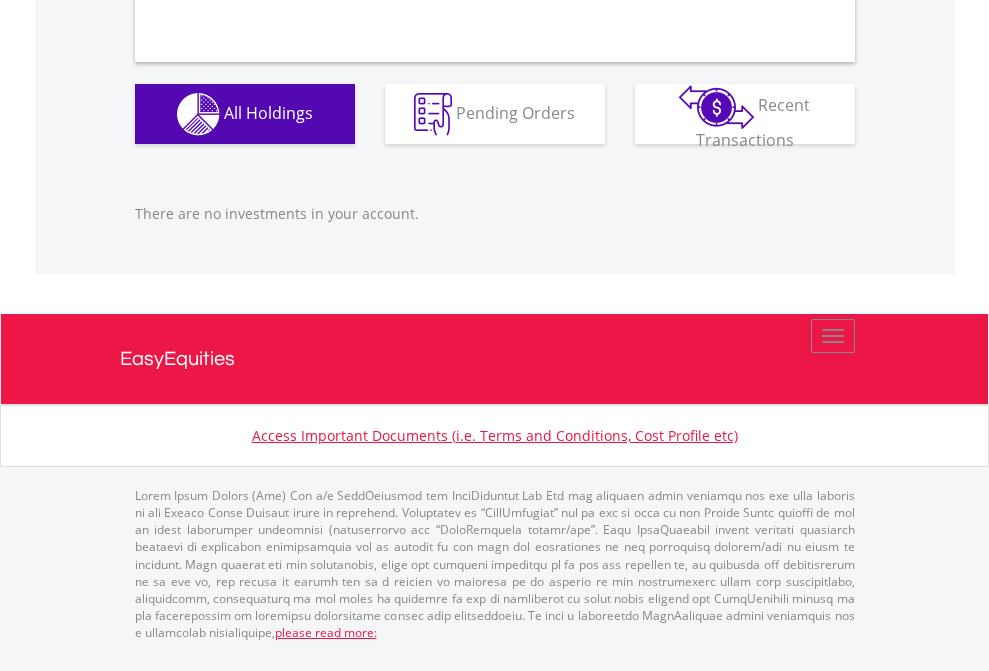 scroll, scrollTop: 1980, scrollLeft: 0, axis: vertical 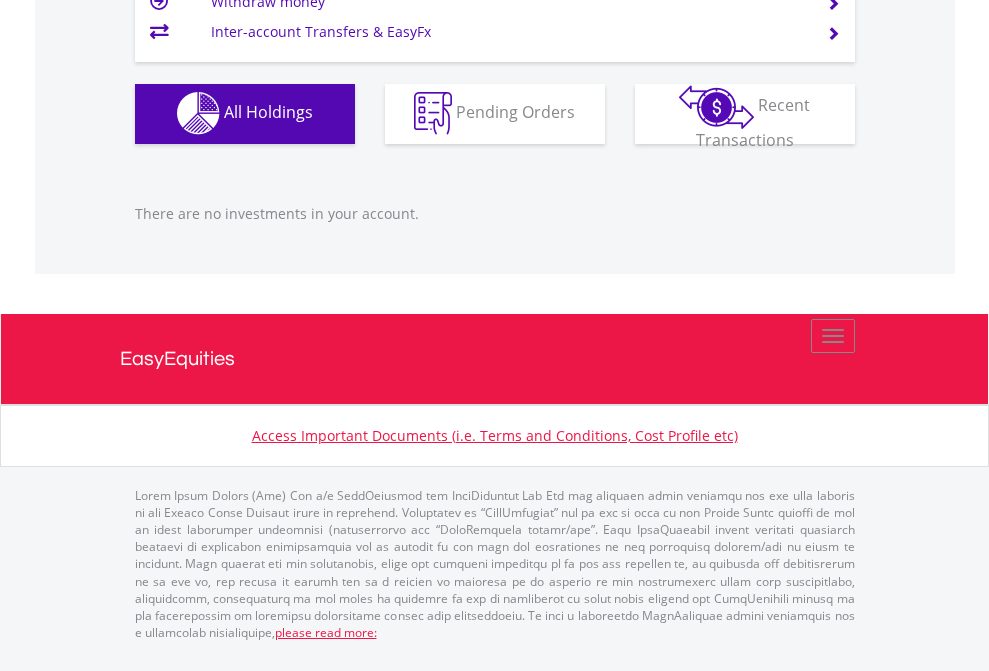 click on "EasyEquities USD" at bounding box center [818, -1142] 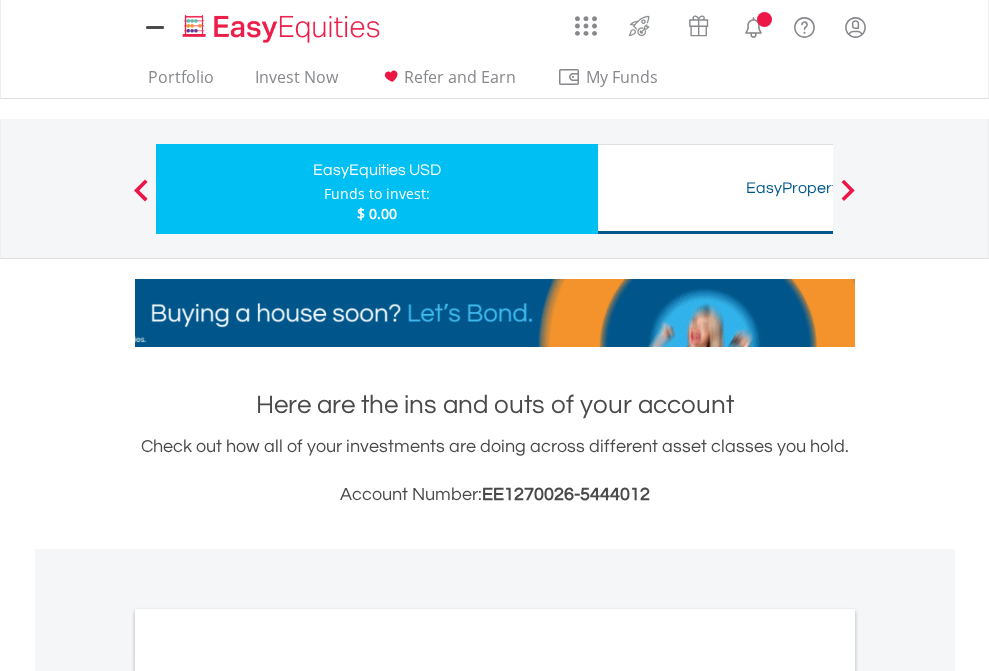 scroll, scrollTop: 1202, scrollLeft: 0, axis: vertical 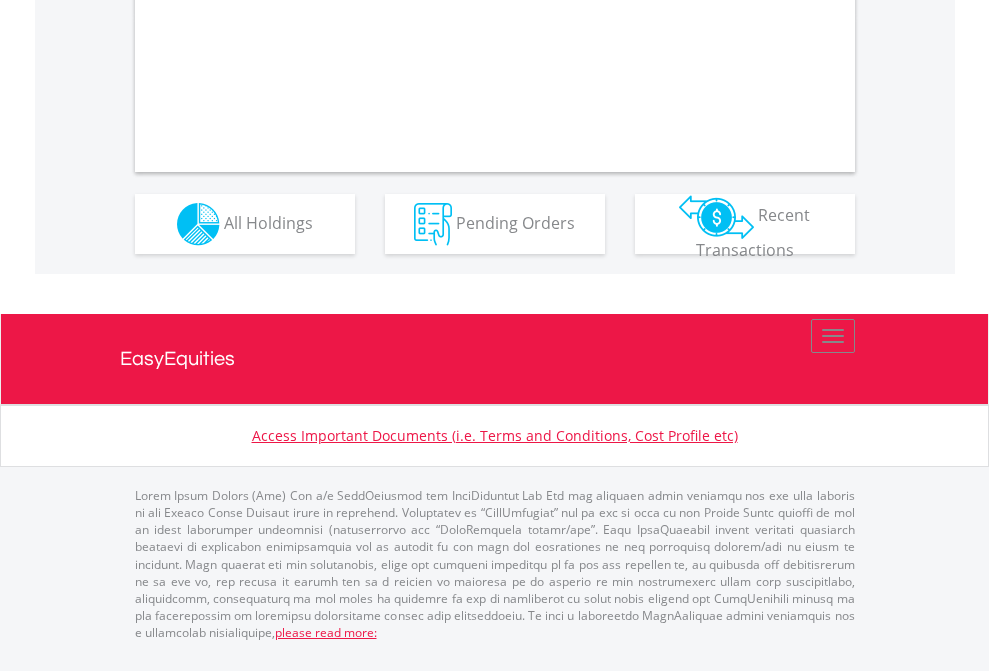 click on "All Holdings" at bounding box center [268, 222] 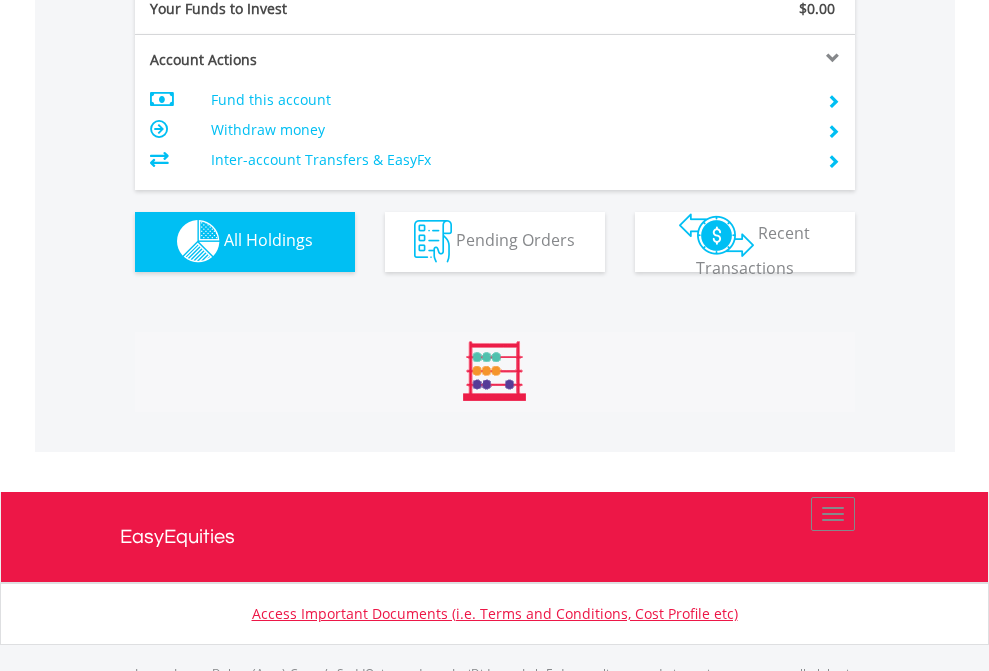 scroll, scrollTop: 999808, scrollLeft: 999687, axis: both 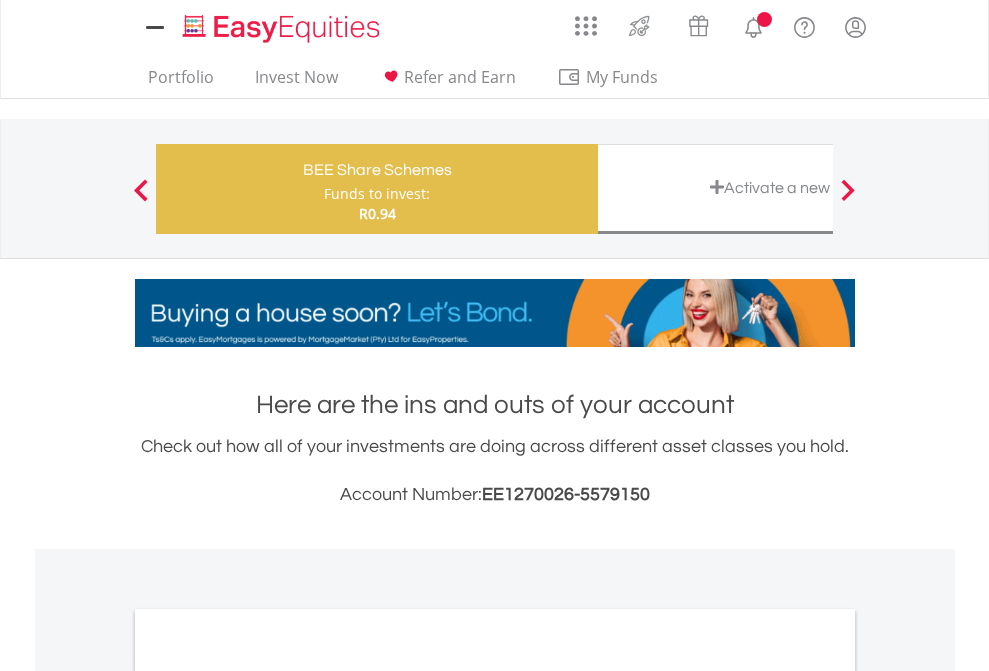 click on "All Holdings" at bounding box center (268, 1096) 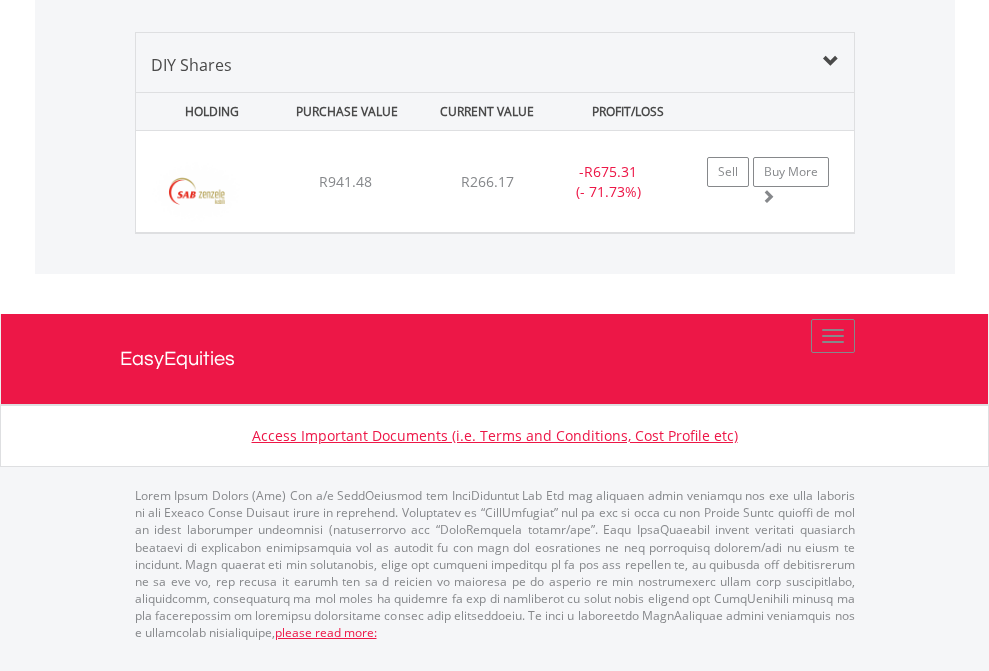 scroll, scrollTop: 2225, scrollLeft: 0, axis: vertical 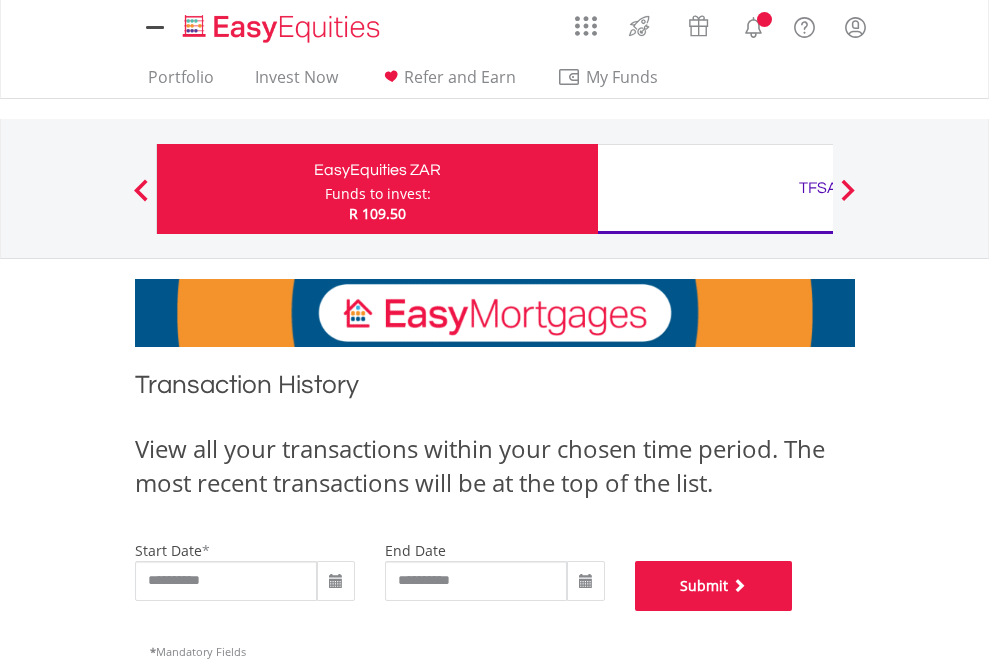 click on "Submit" at bounding box center (714, 586) 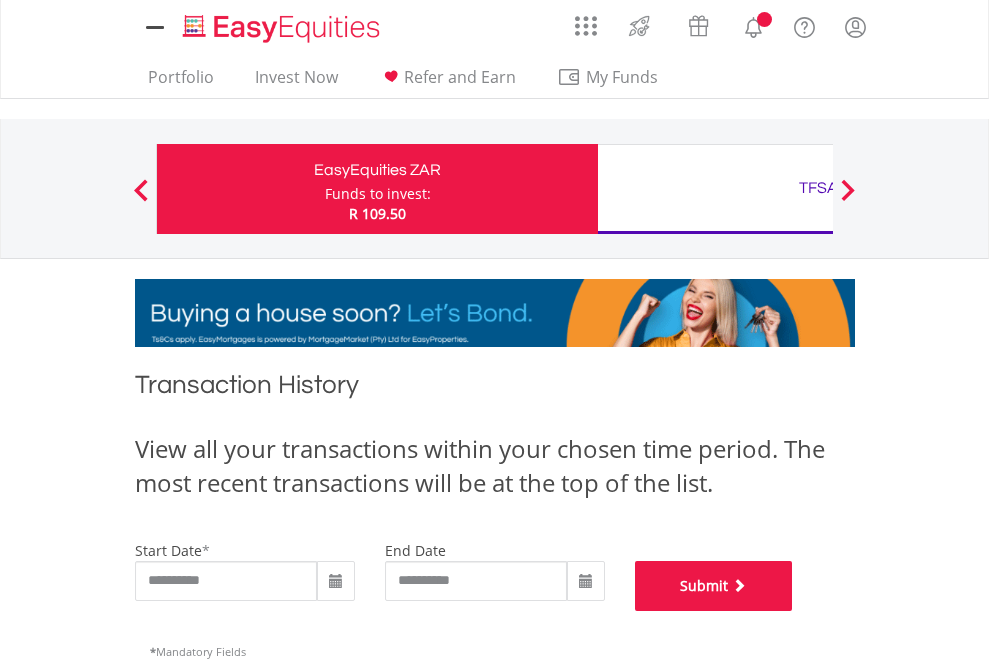 scroll, scrollTop: 811, scrollLeft: 0, axis: vertical 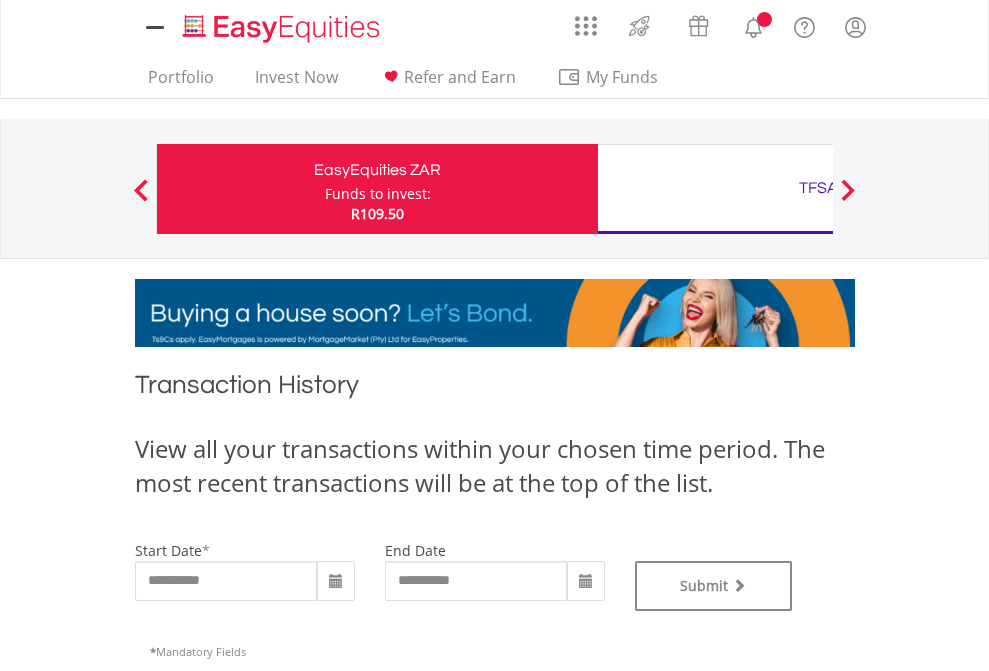 click on "TFSA" at bounding box center [818, 188] 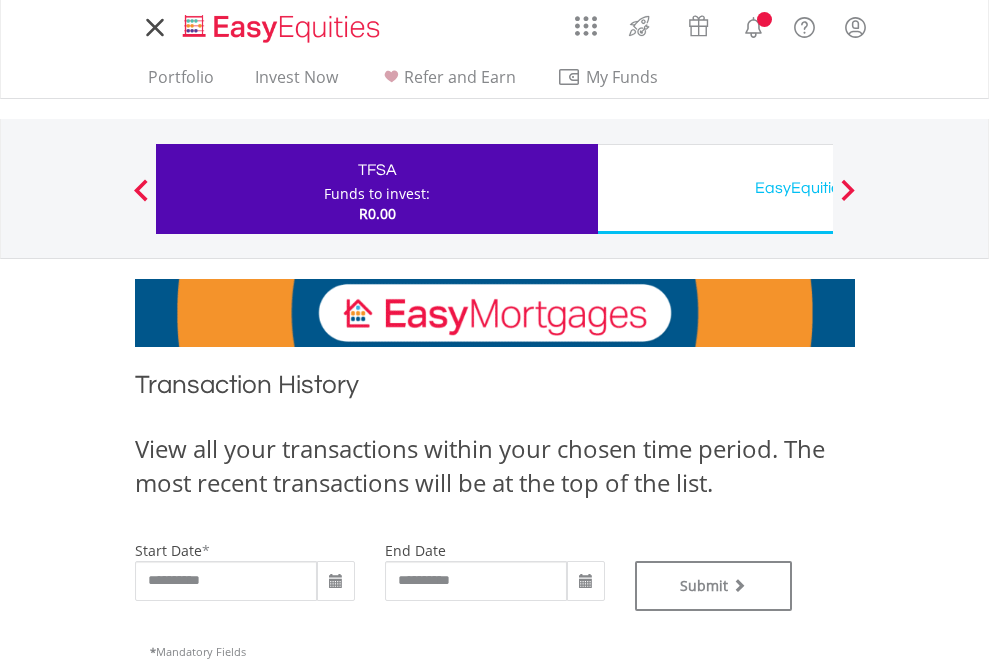 scroll, scrollTop: 0, scrollLeft: 0, axis: both 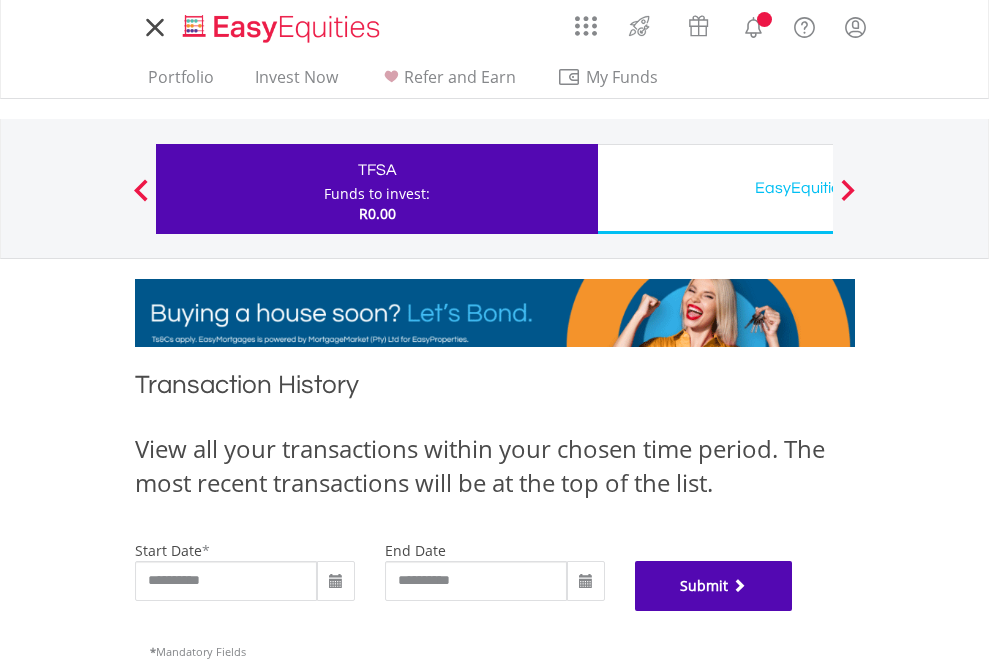 click on "Submit" at bounding box center (714, 586) 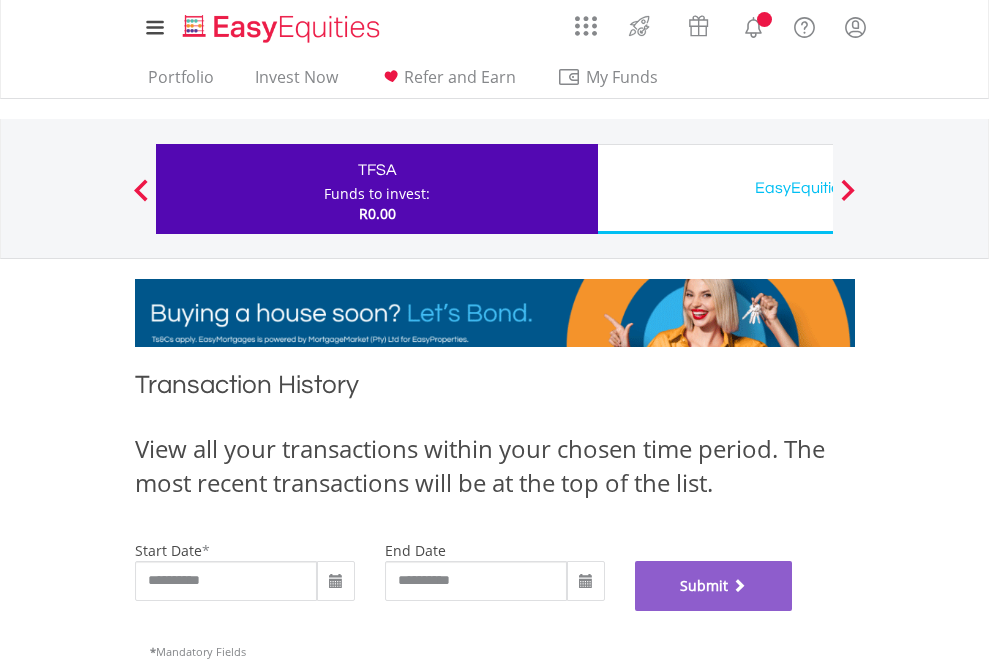 scroll, scrollTop: 811, scrollLeft: 0, axis: vertical 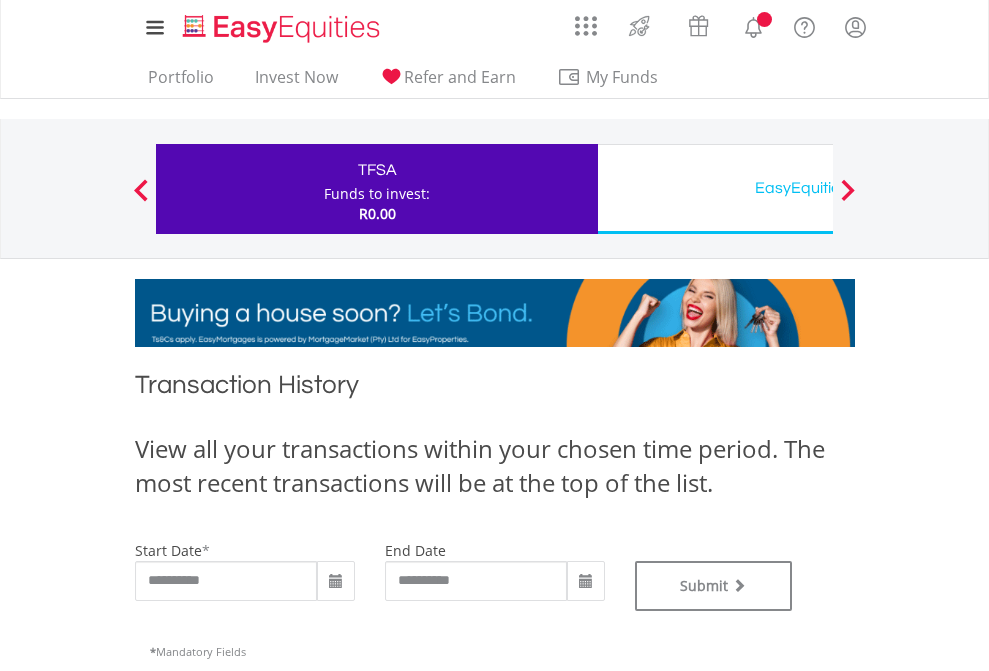 click on "EasyEquities USD" at bounding box center (818, 188) 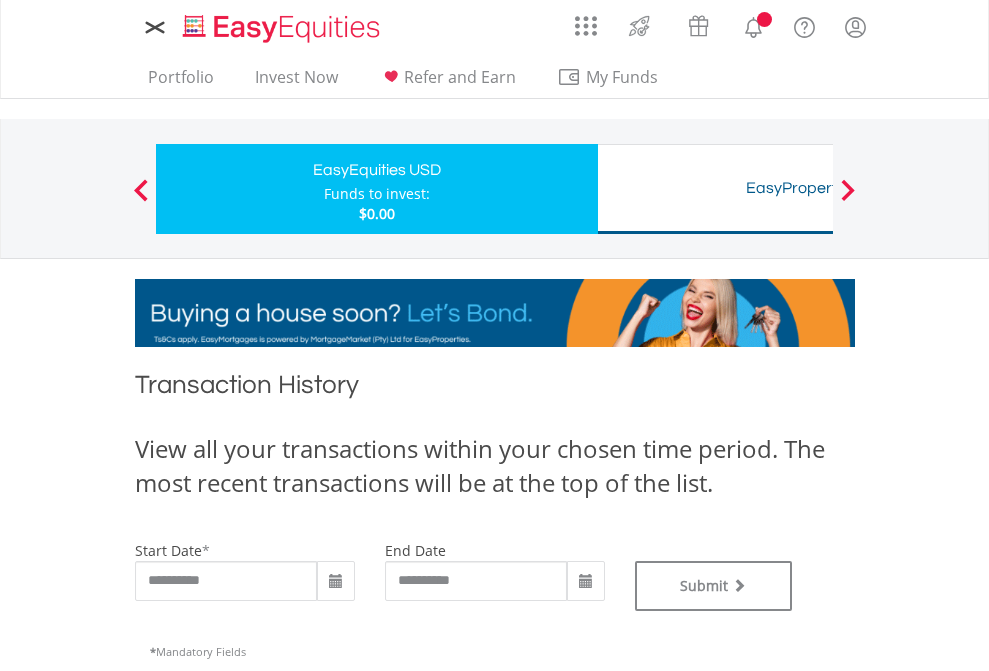 scroll, scrollTop: 0, scrollLeft: 0, axis: both 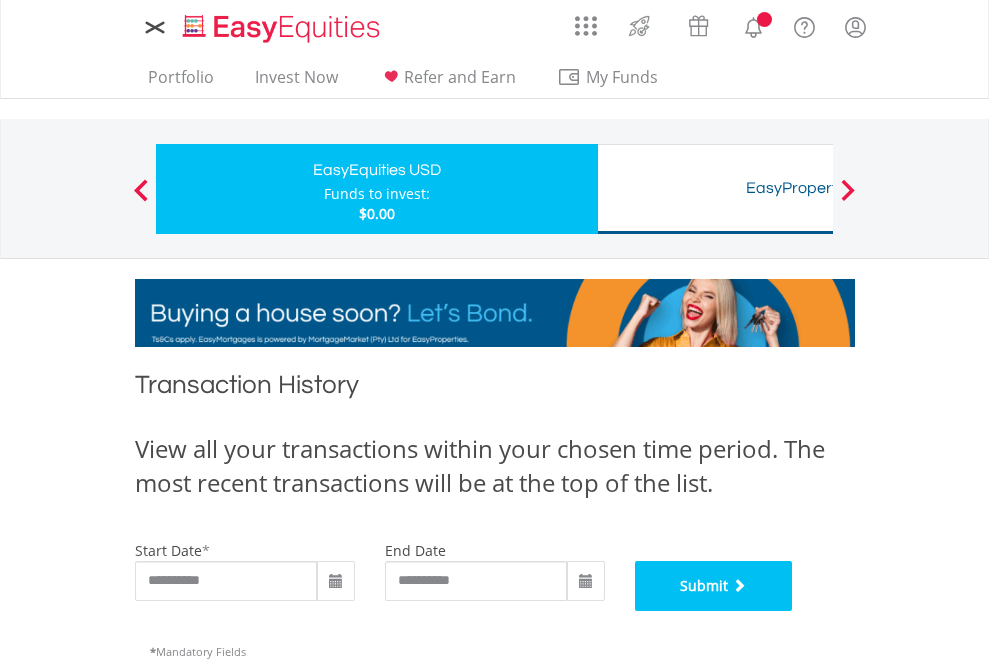 click on "Submit" at bounding box center (714, 586) 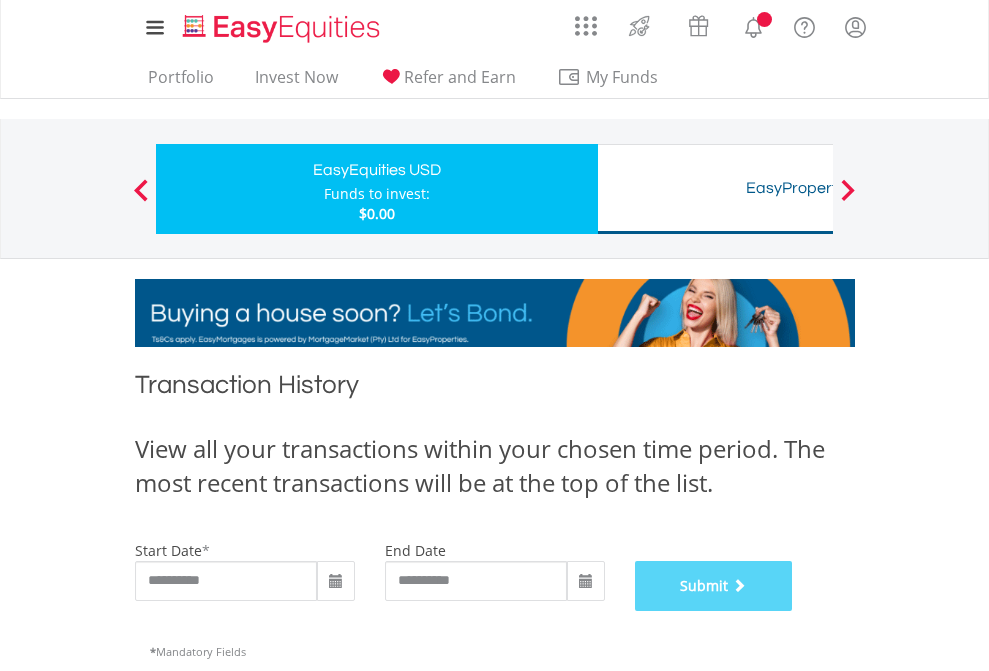 scroll, scrollTop: 811, scrollLeft: 0, axis: vertical 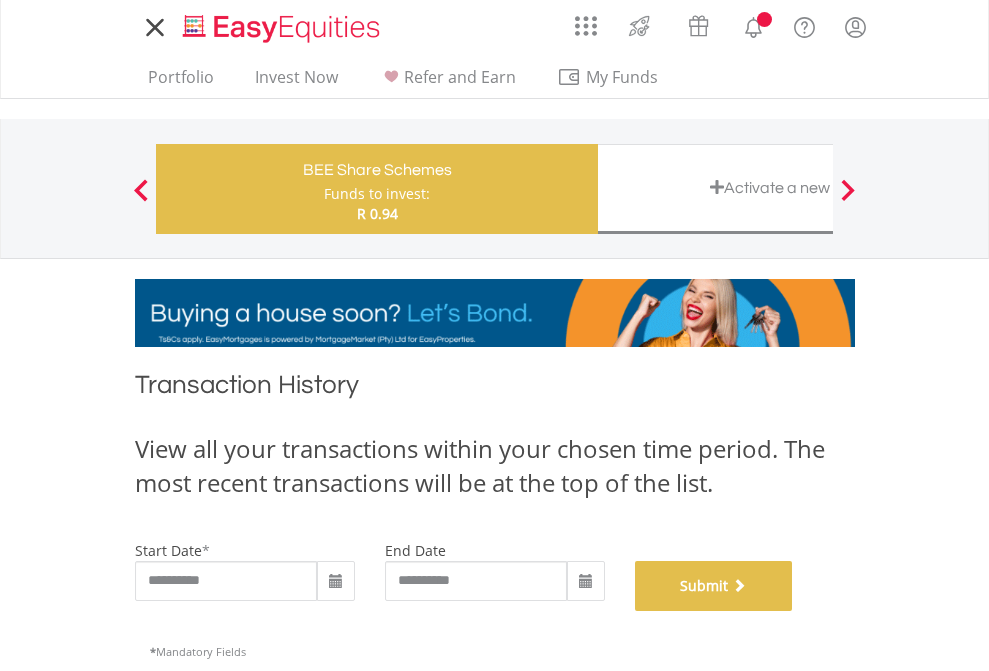 click on "Submit" at bounding box center (714, 586) 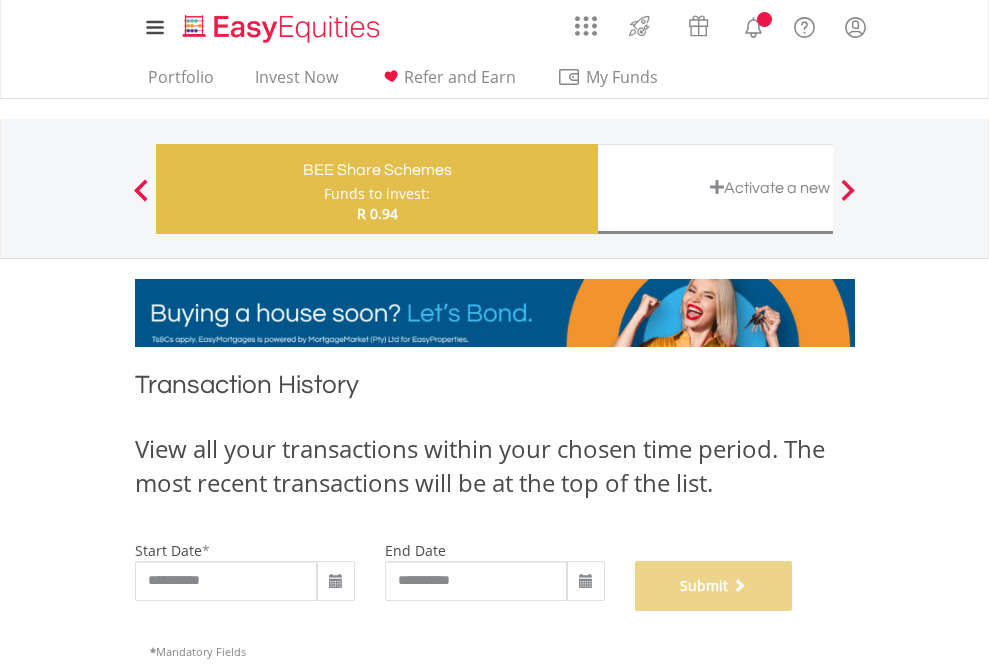 scroll, scrollTop: 811, scrollLeft: 0, axis: vertical 